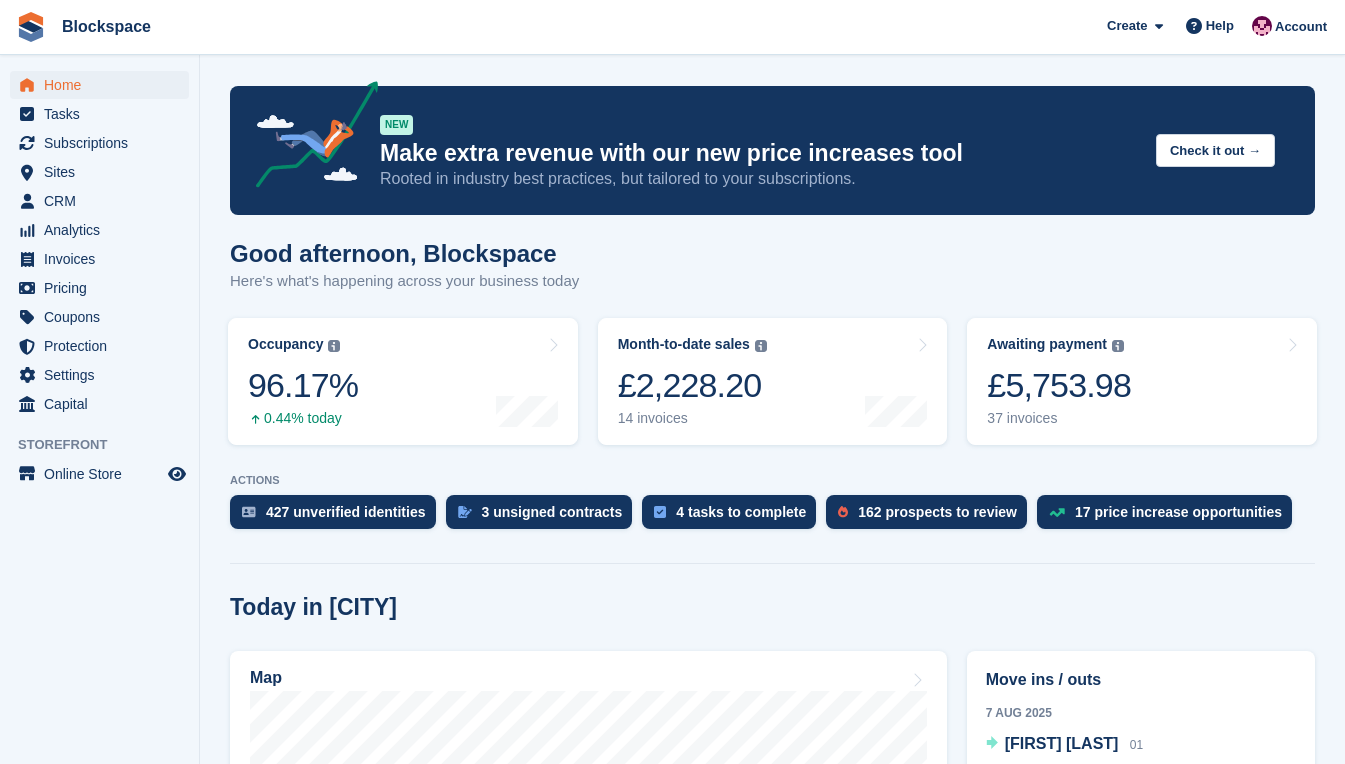 scroll, scrollTop: 400, scrollLeft: 0, axis: vertical 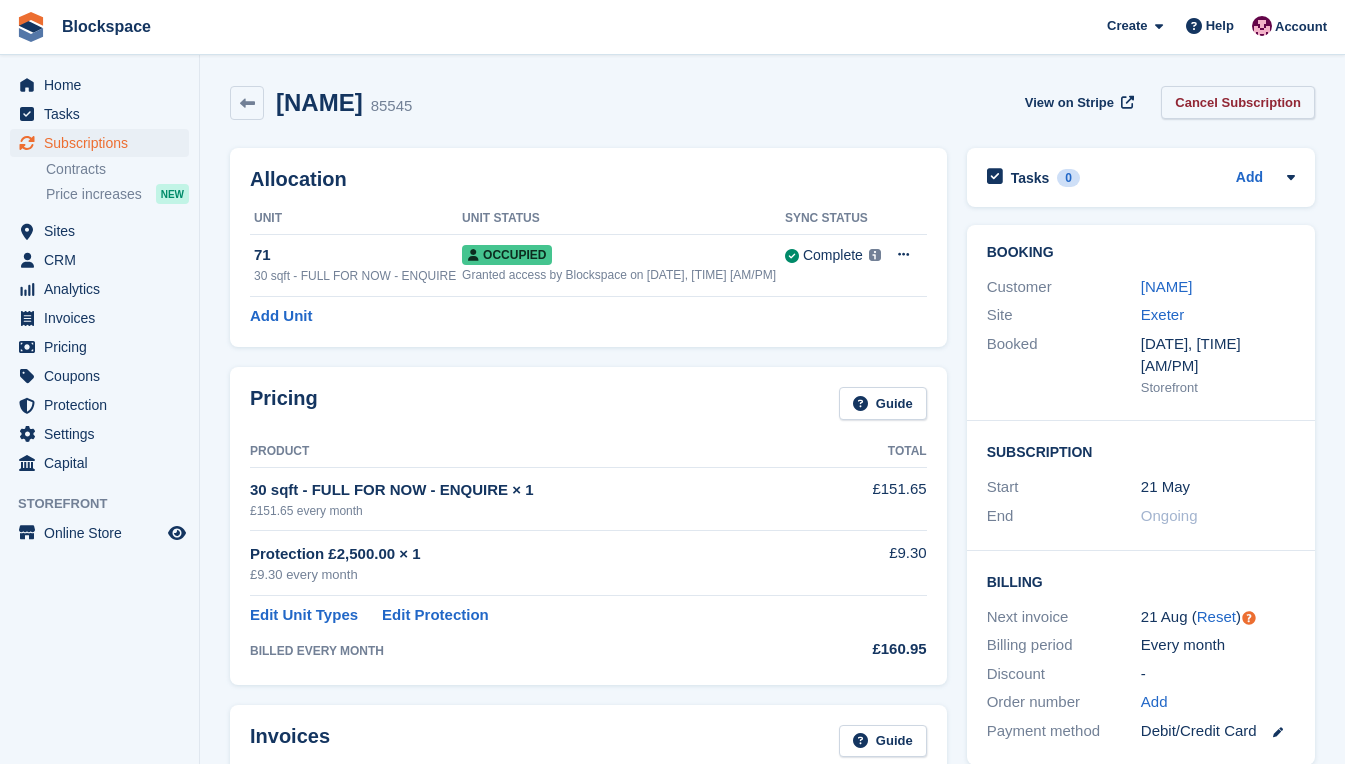 click on "Cancel Subscription" at bounding box center [1238, 102] 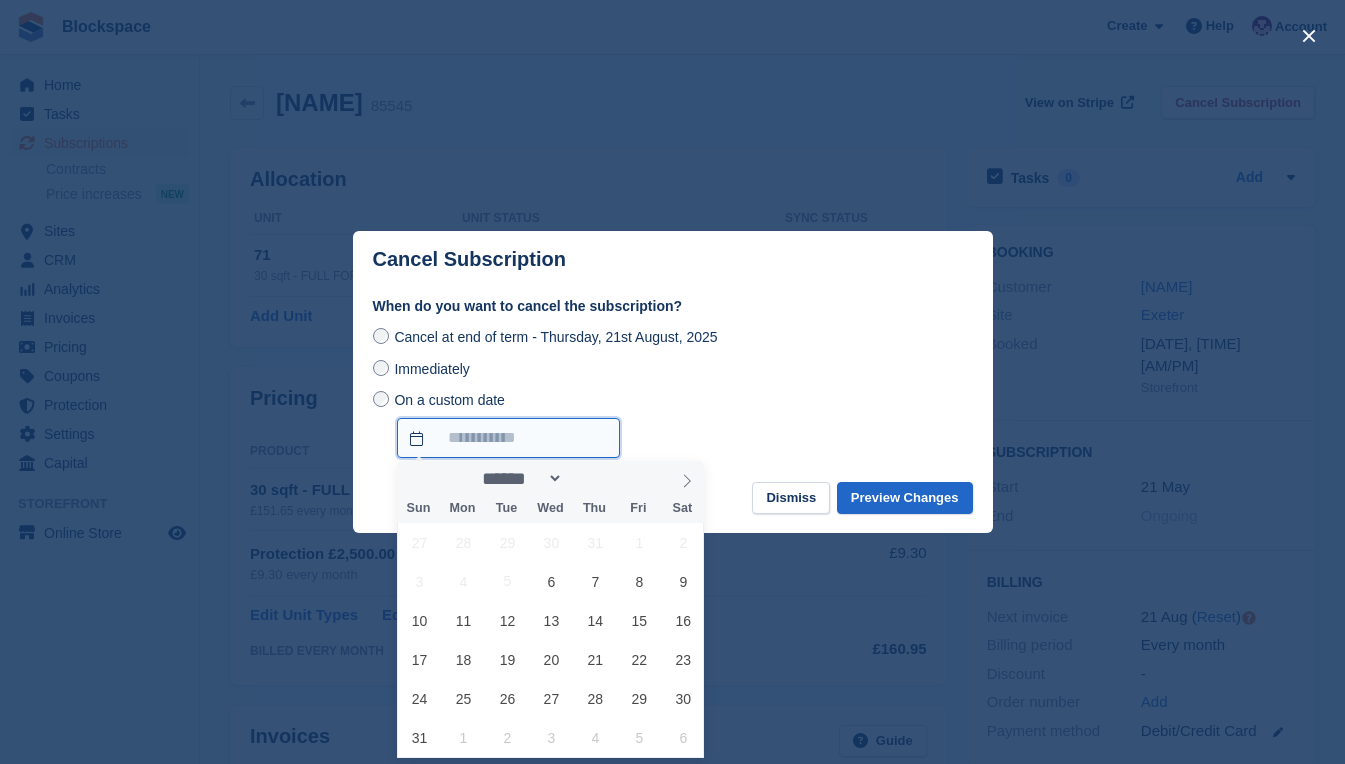 click on "On a custom date" at bounding box center (508, 438) 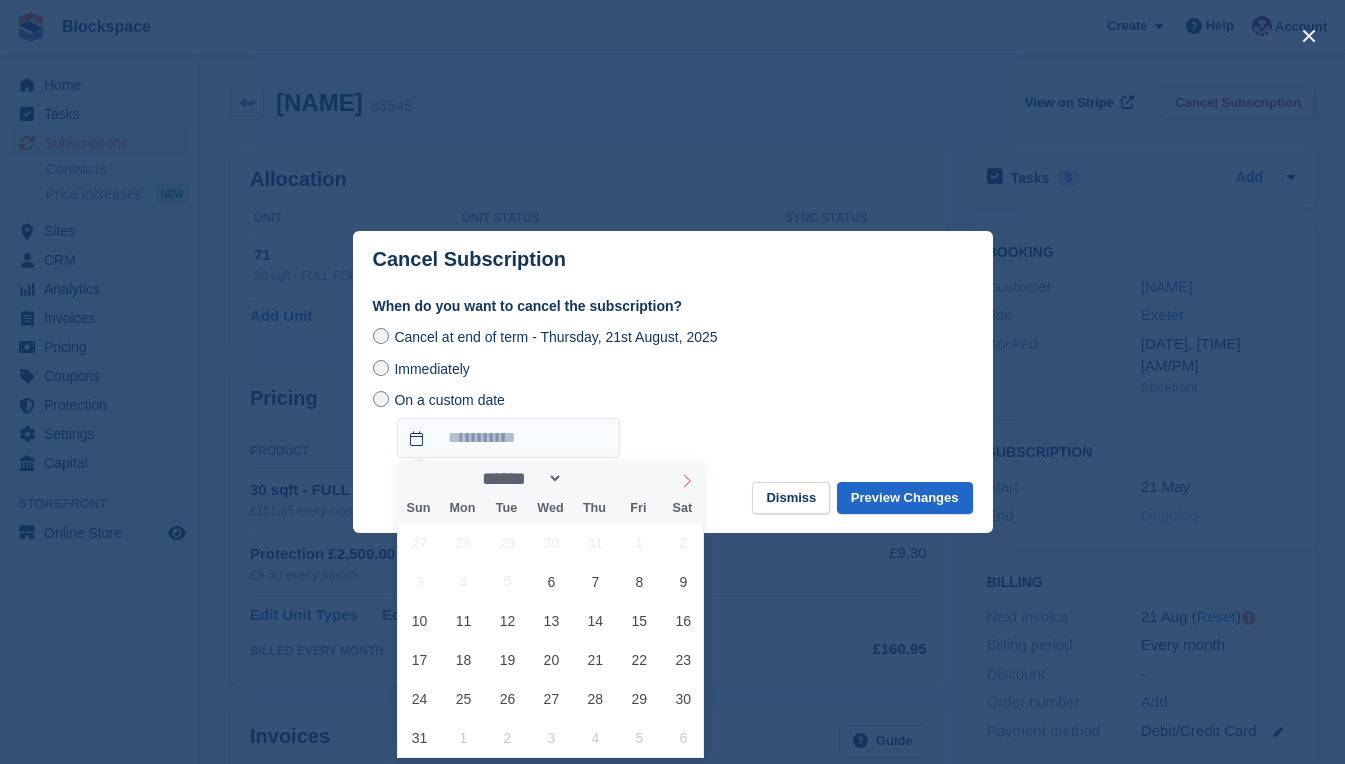 click 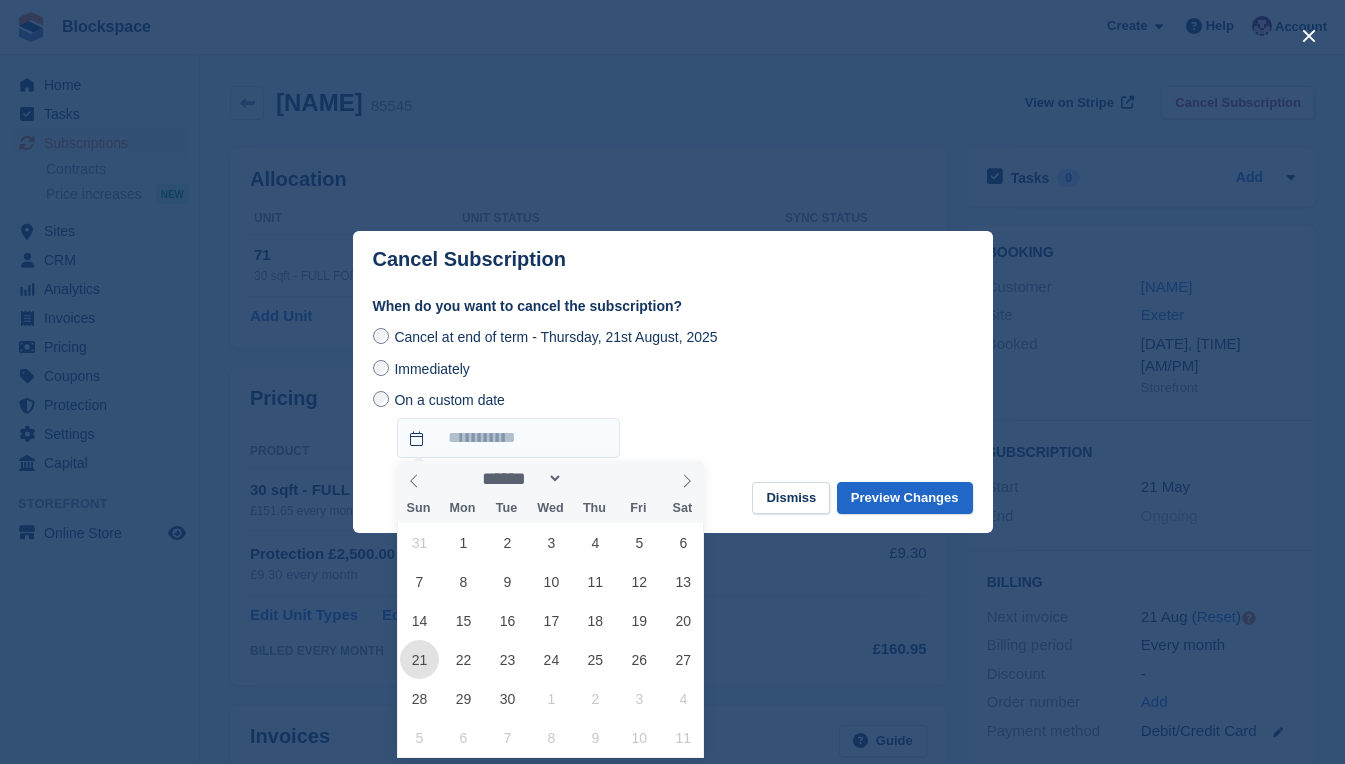 click on "21" at bounding box center [419, 659] 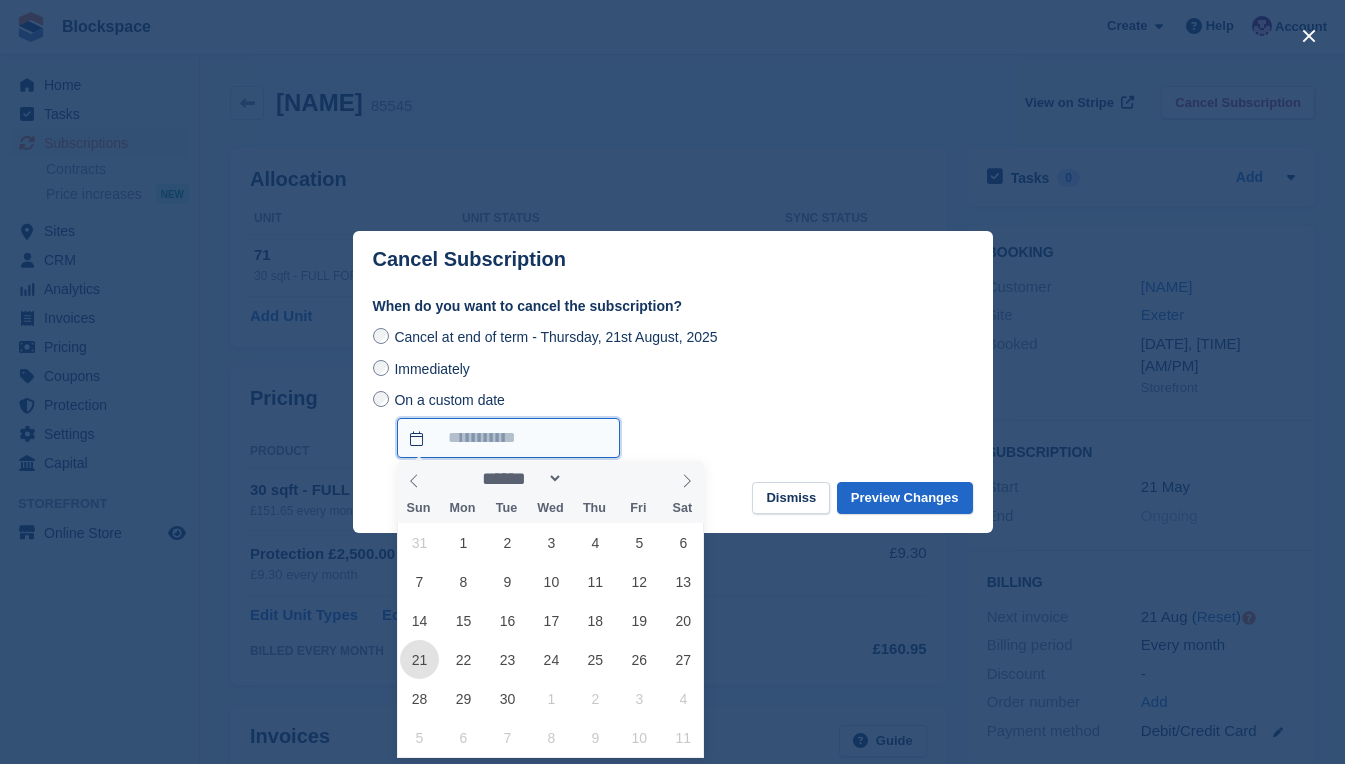 type on "**********" 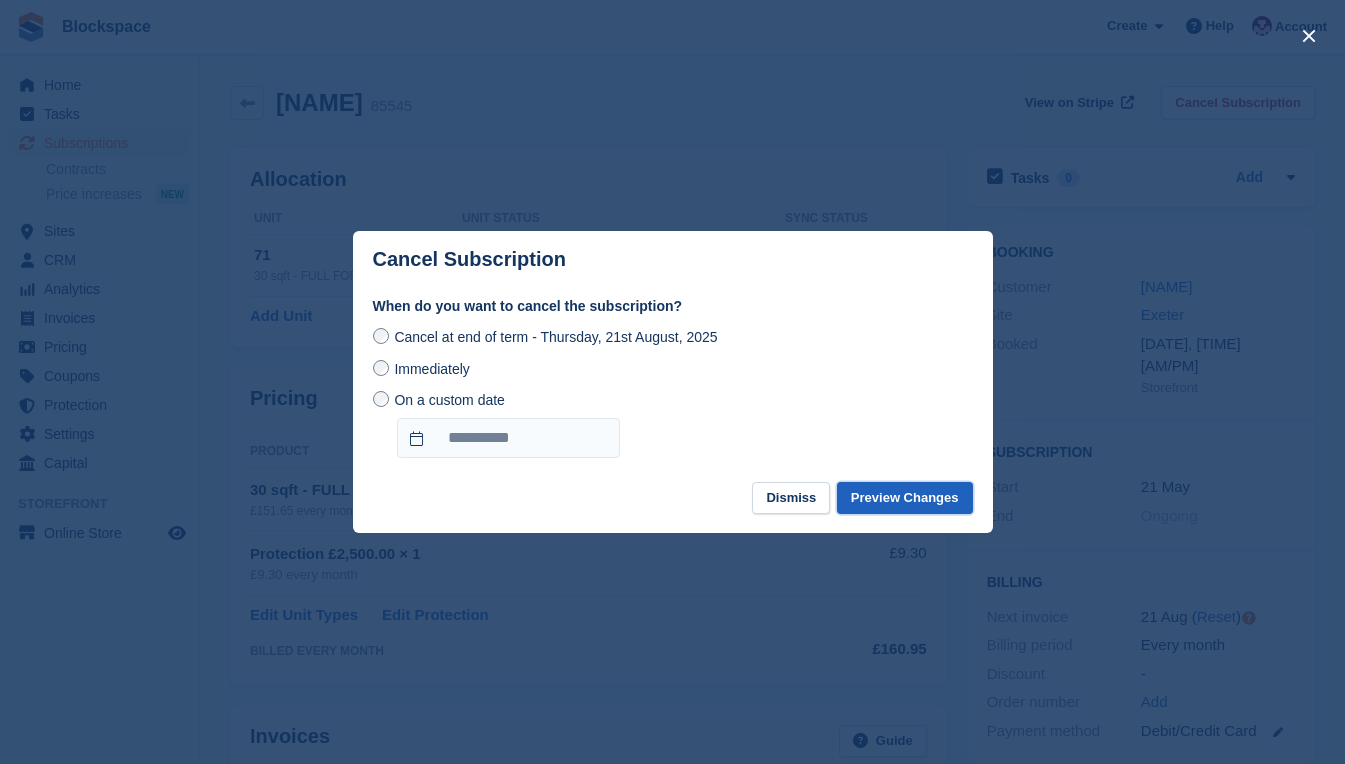 click on "Preview Changes" at bounding box center [905, 498] 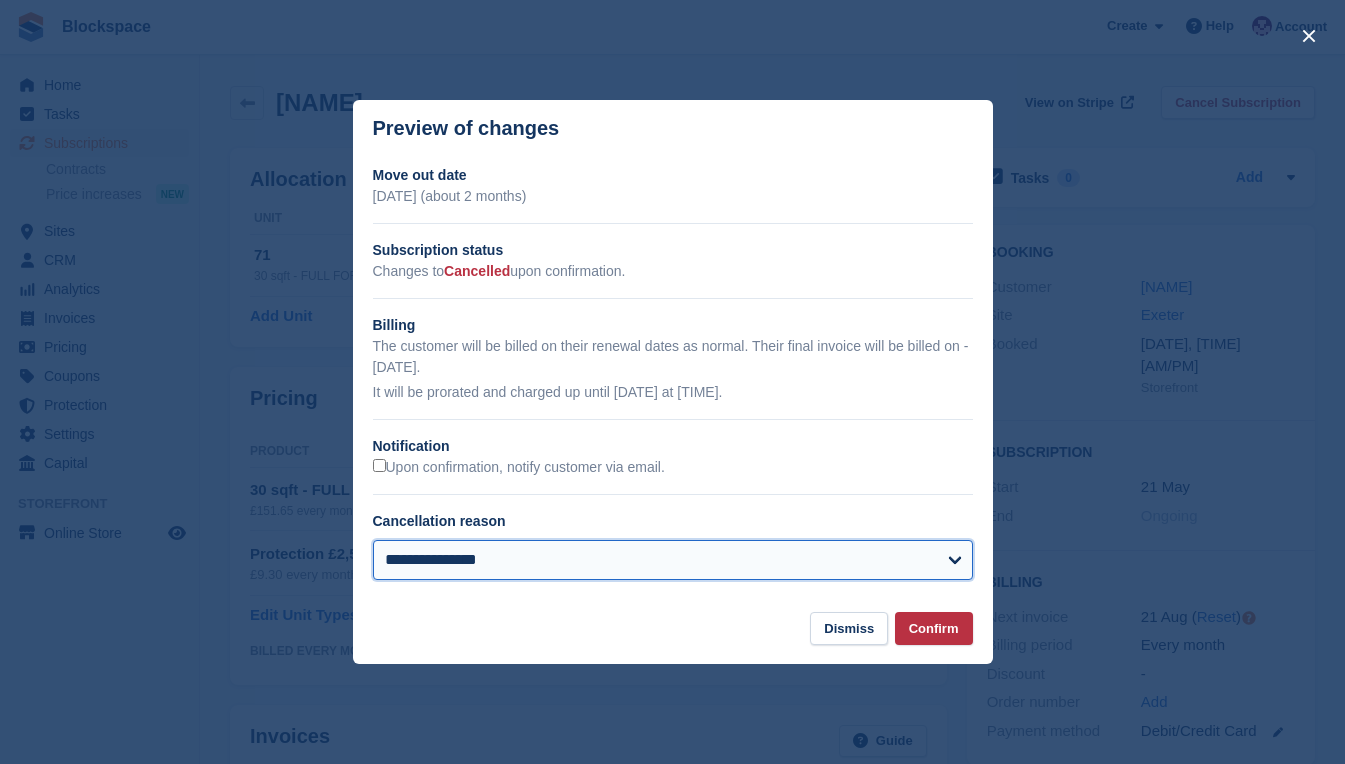 click on "**********" at bounding box center [673, 560] 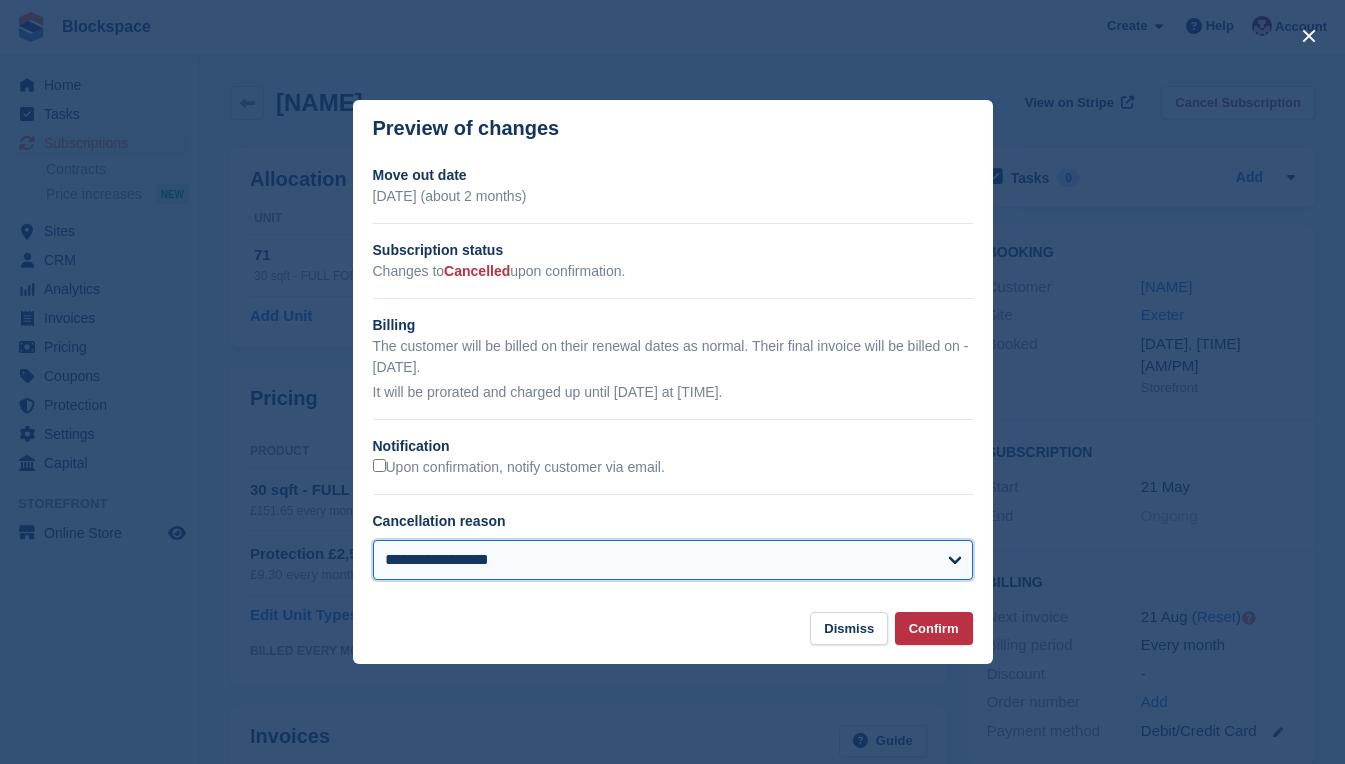 click on "**********" at bounding box center (673, 560) 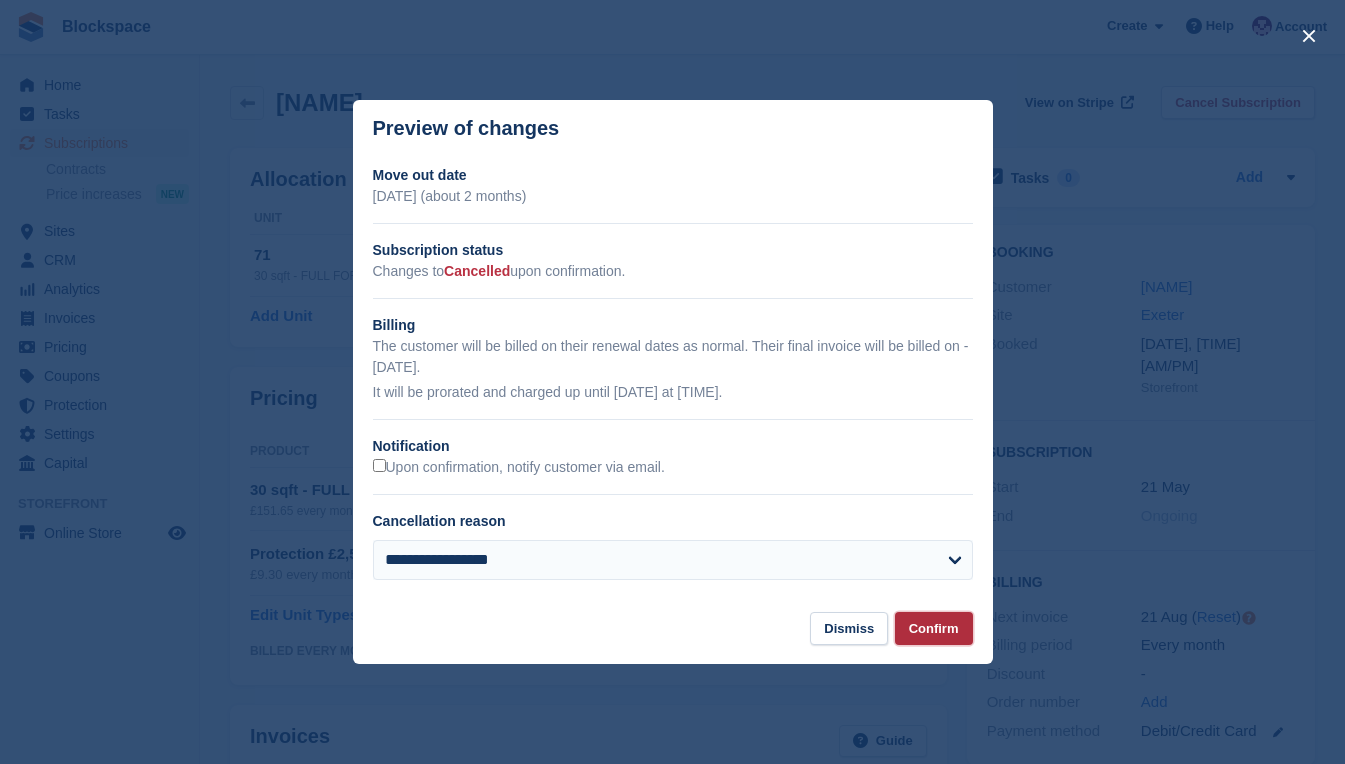 click on "Confirm" at bounding box center [934, 628] 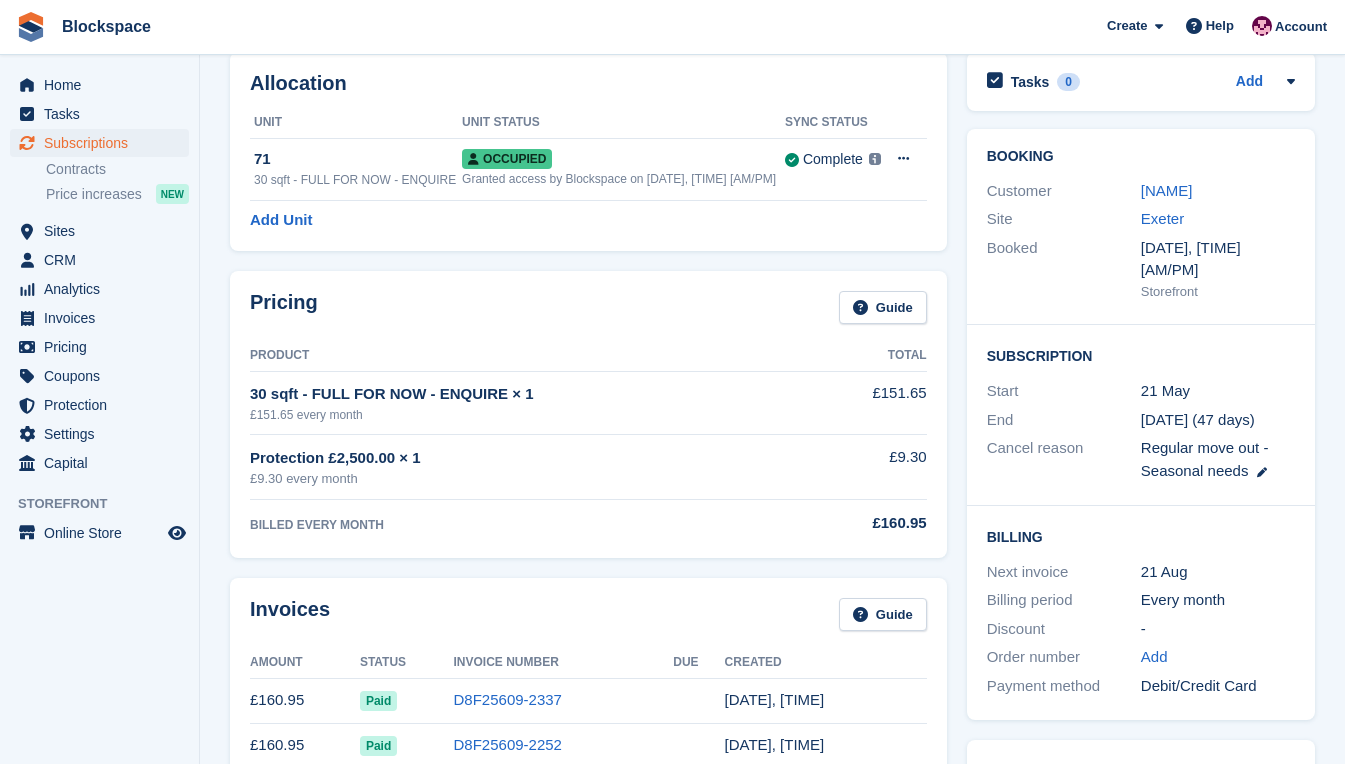 scroll, scrollTop: 0, scrollLeft: 0, axis: both 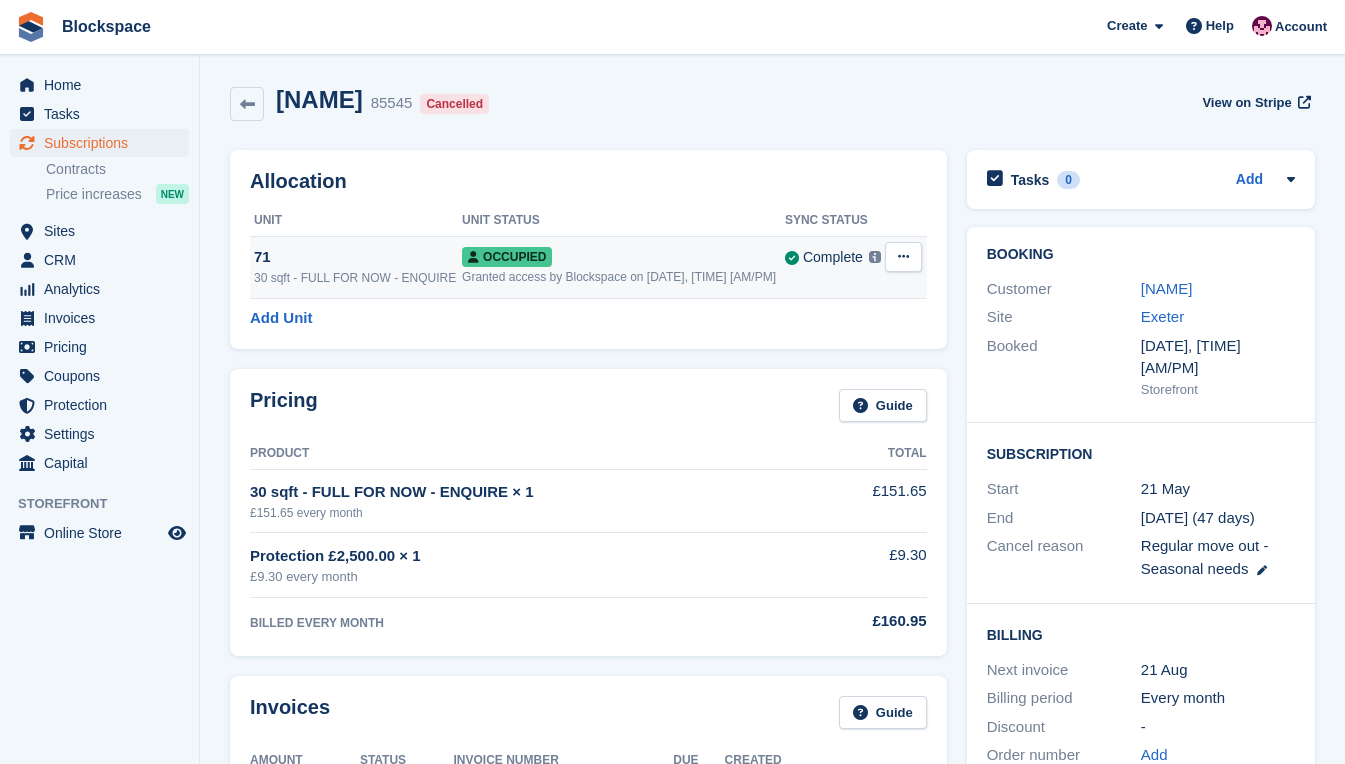 click on "71" at bounding box center (358, 257) 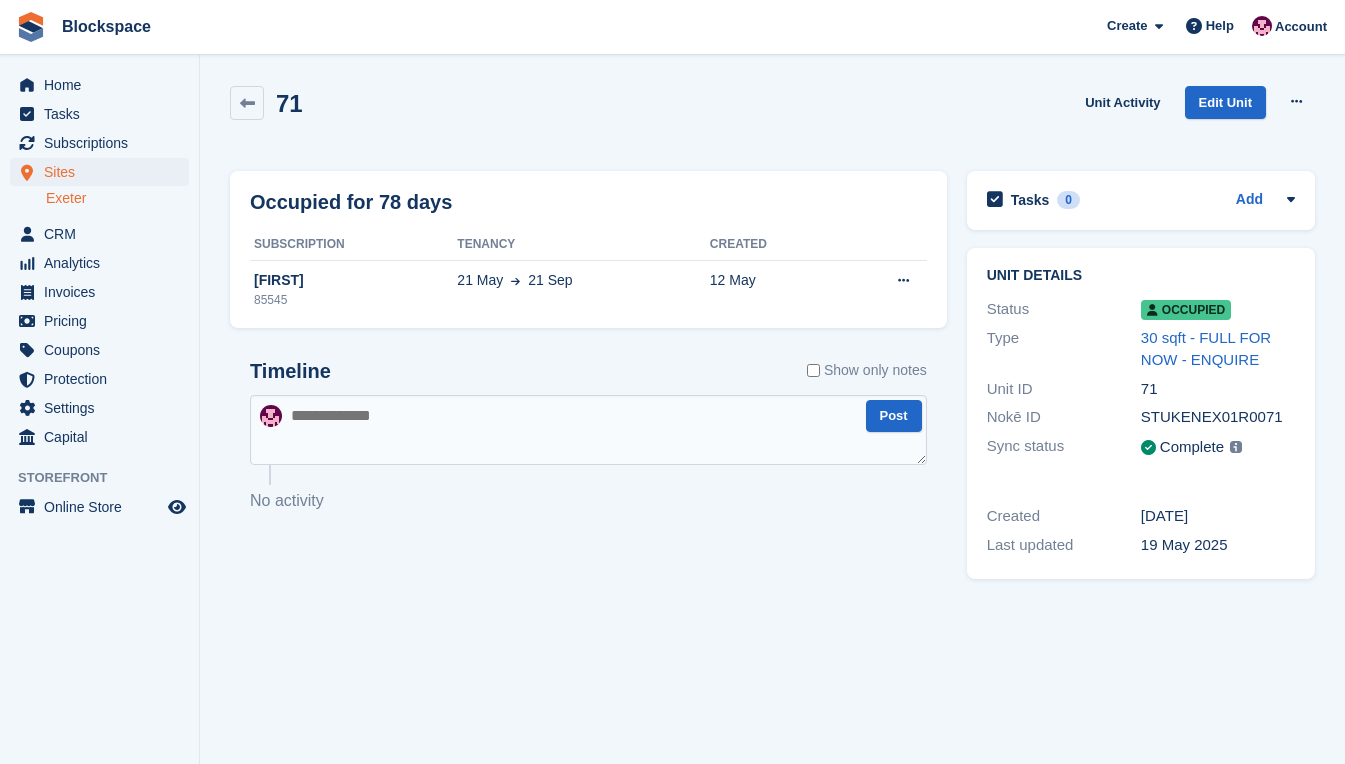 scroll, scrollTop: 0, scrollLeft: 0, axis: both 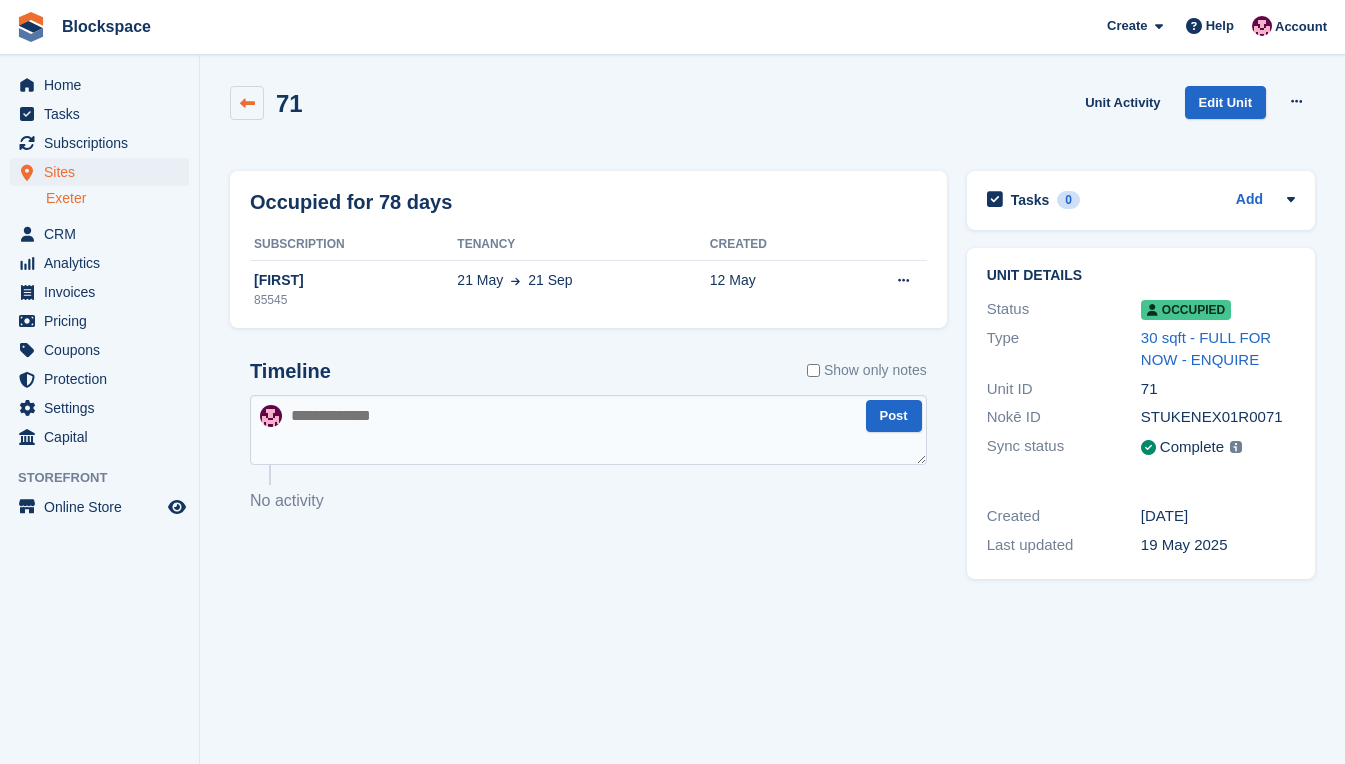 click at bounding box center (247, 103) 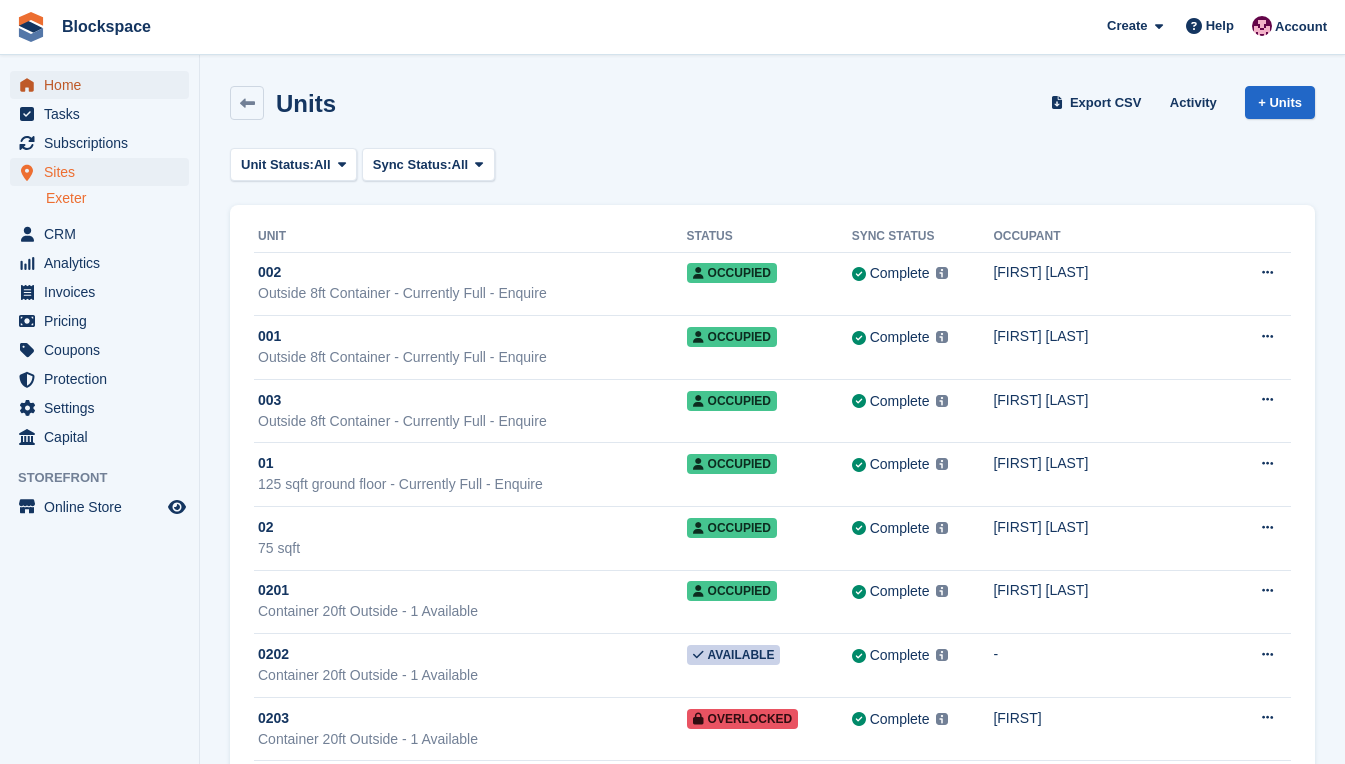 click on "Home" at bounding box center [104, 85] 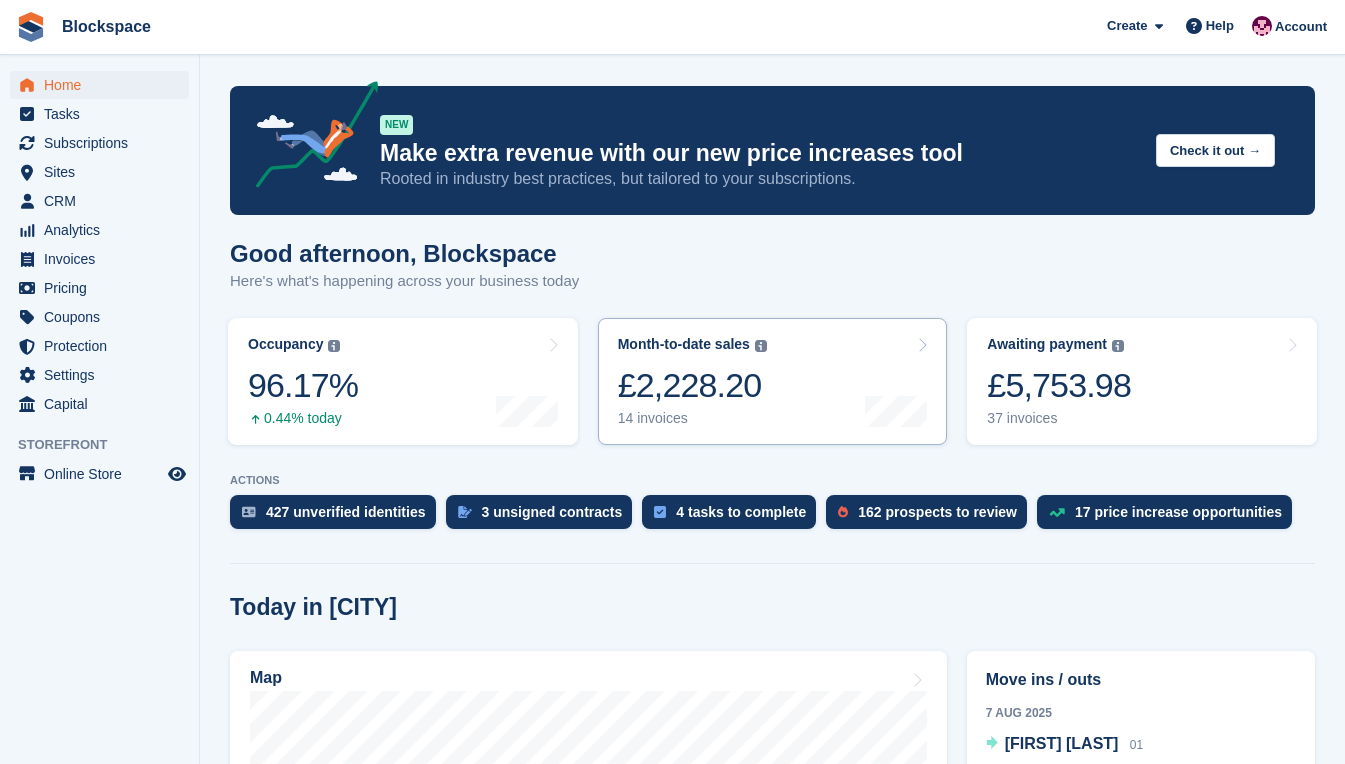scroll, scrollTop: 500, scrollLeft: 0, axis: vertical 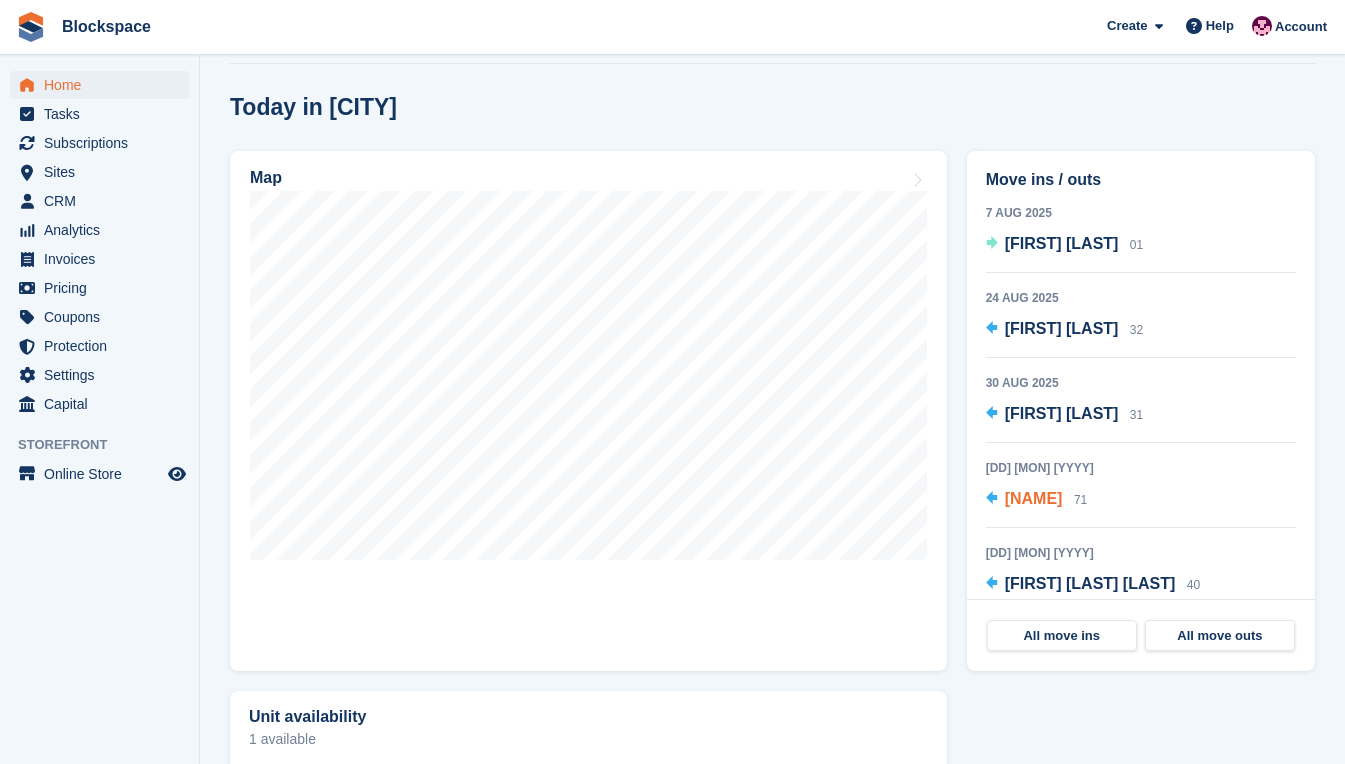 click on "[NAME]" at bounding box center [1034, 498] 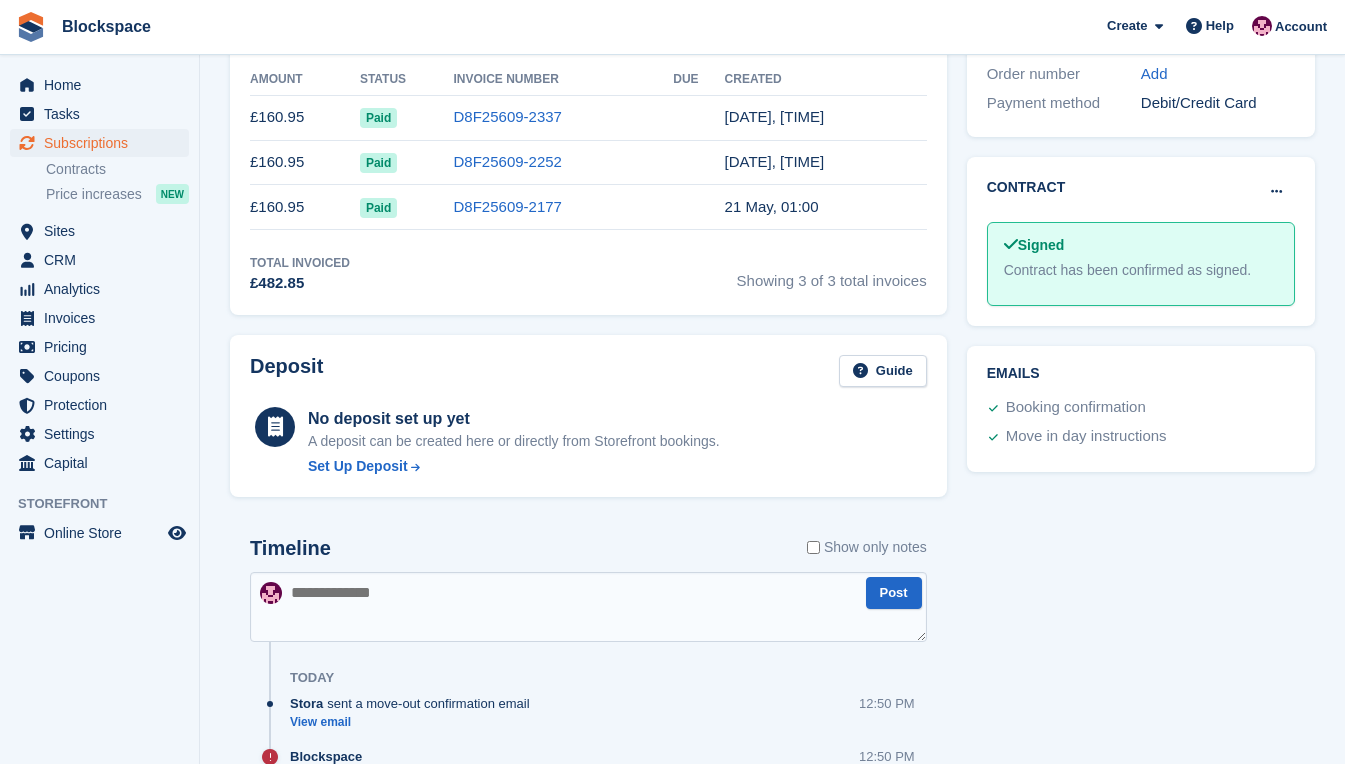 scroll, scrollTop: 800, scrollLeft: 0, axis: vertical 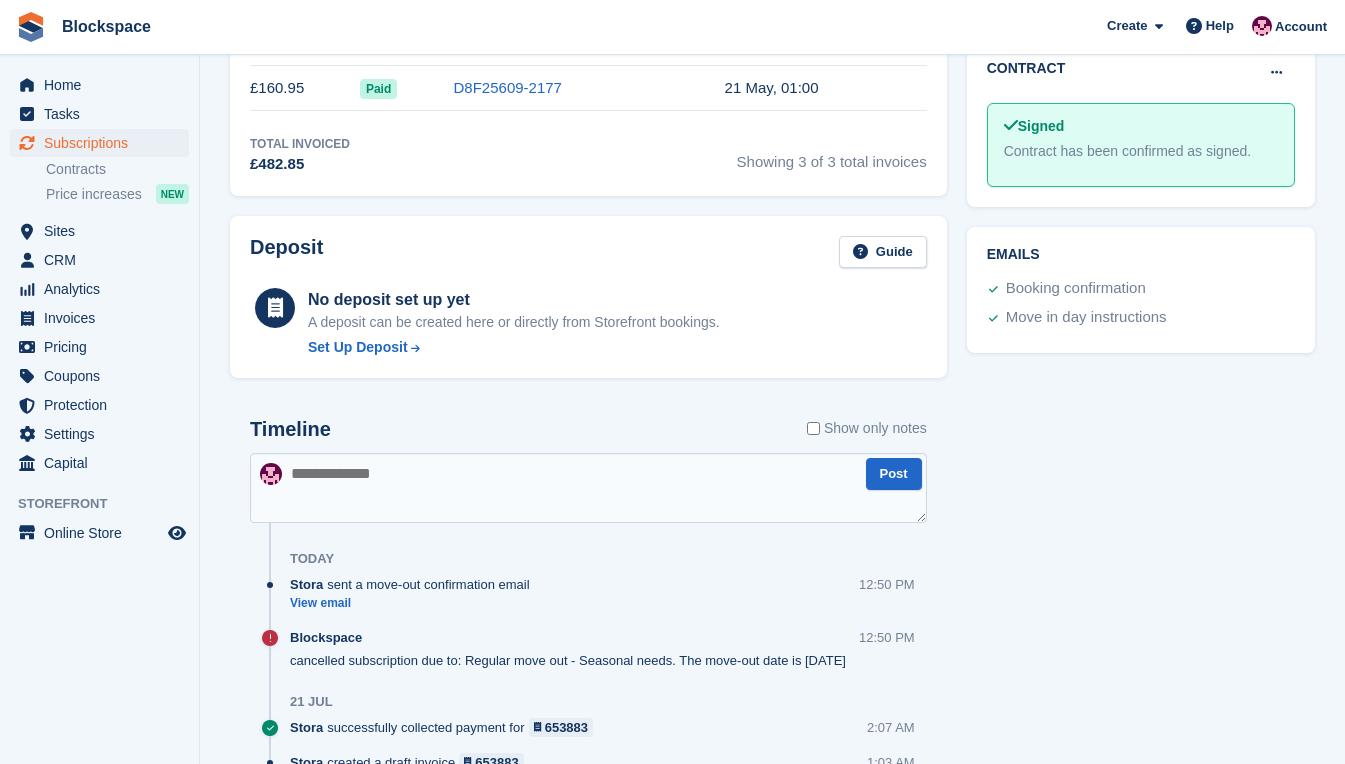 click at bounding box center [588, 488] 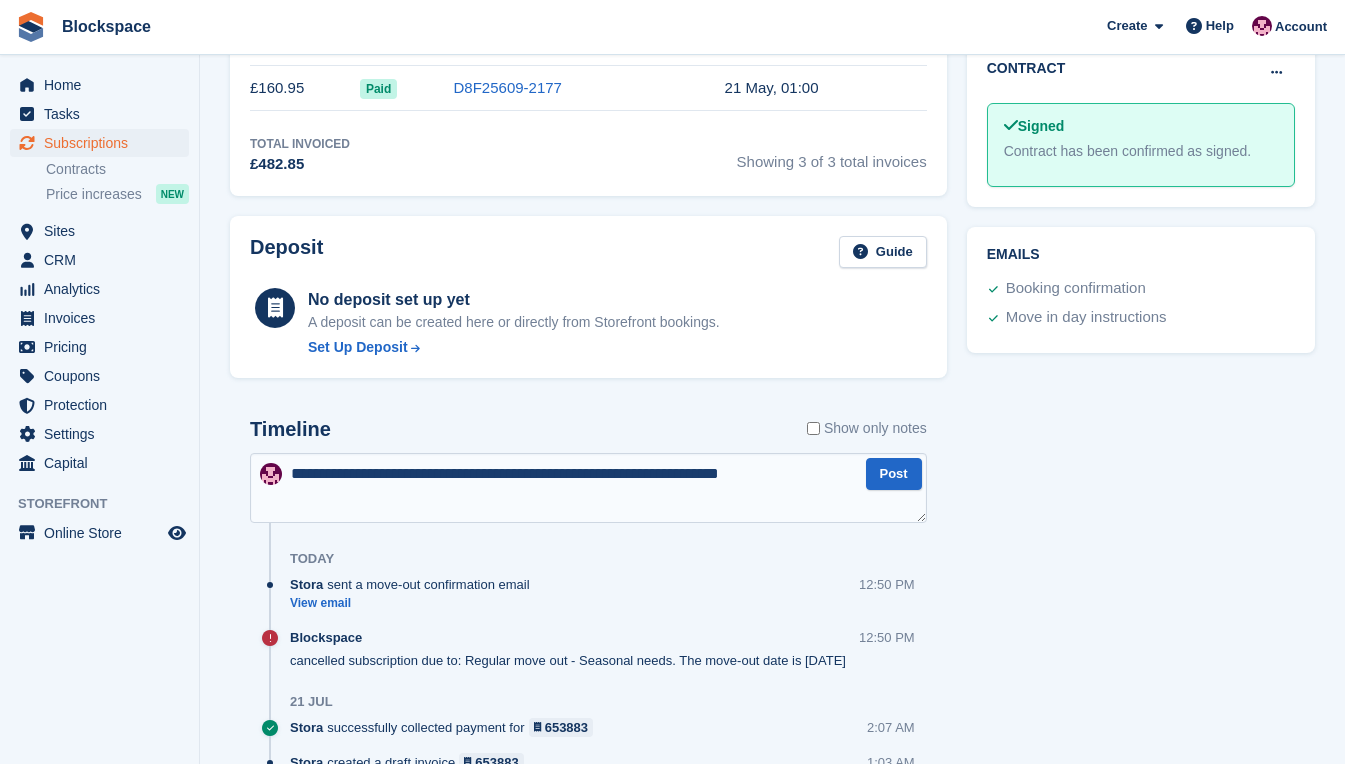 type on "**********" 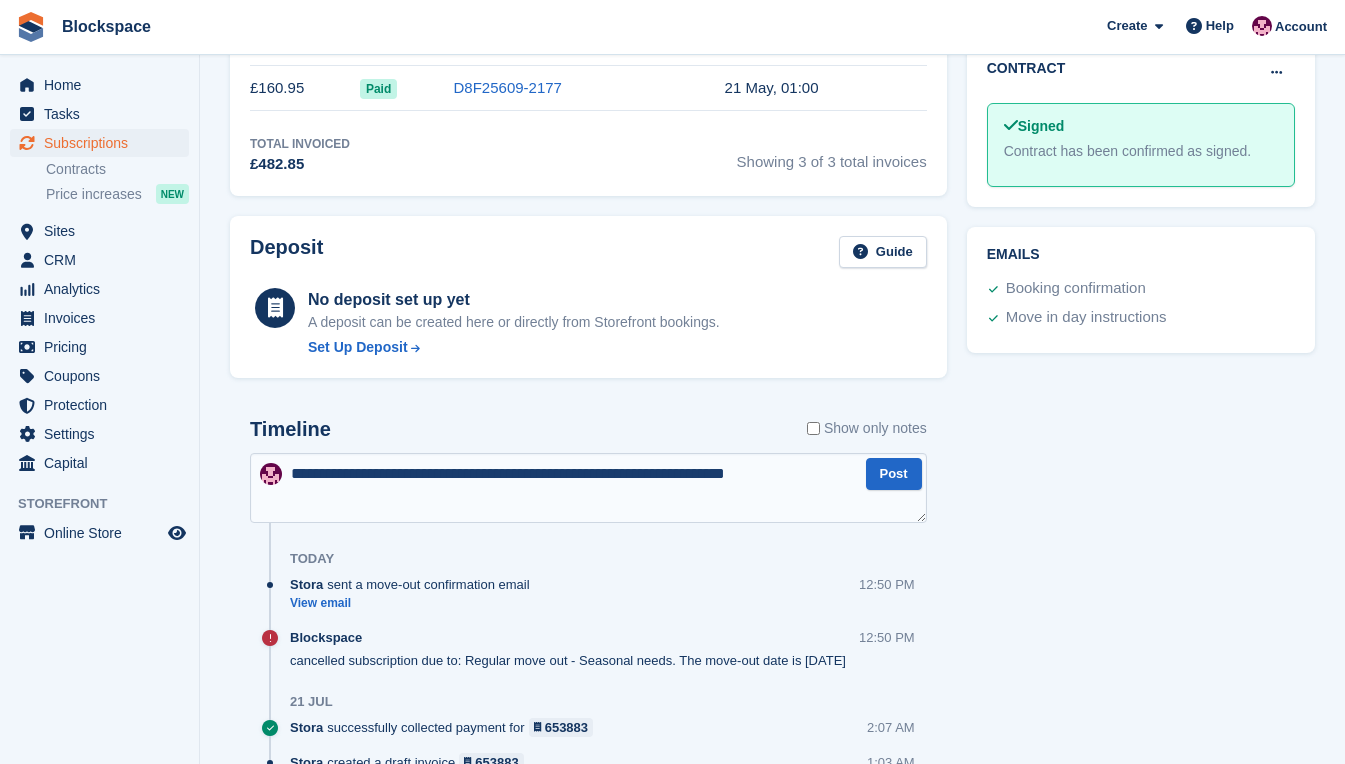 type 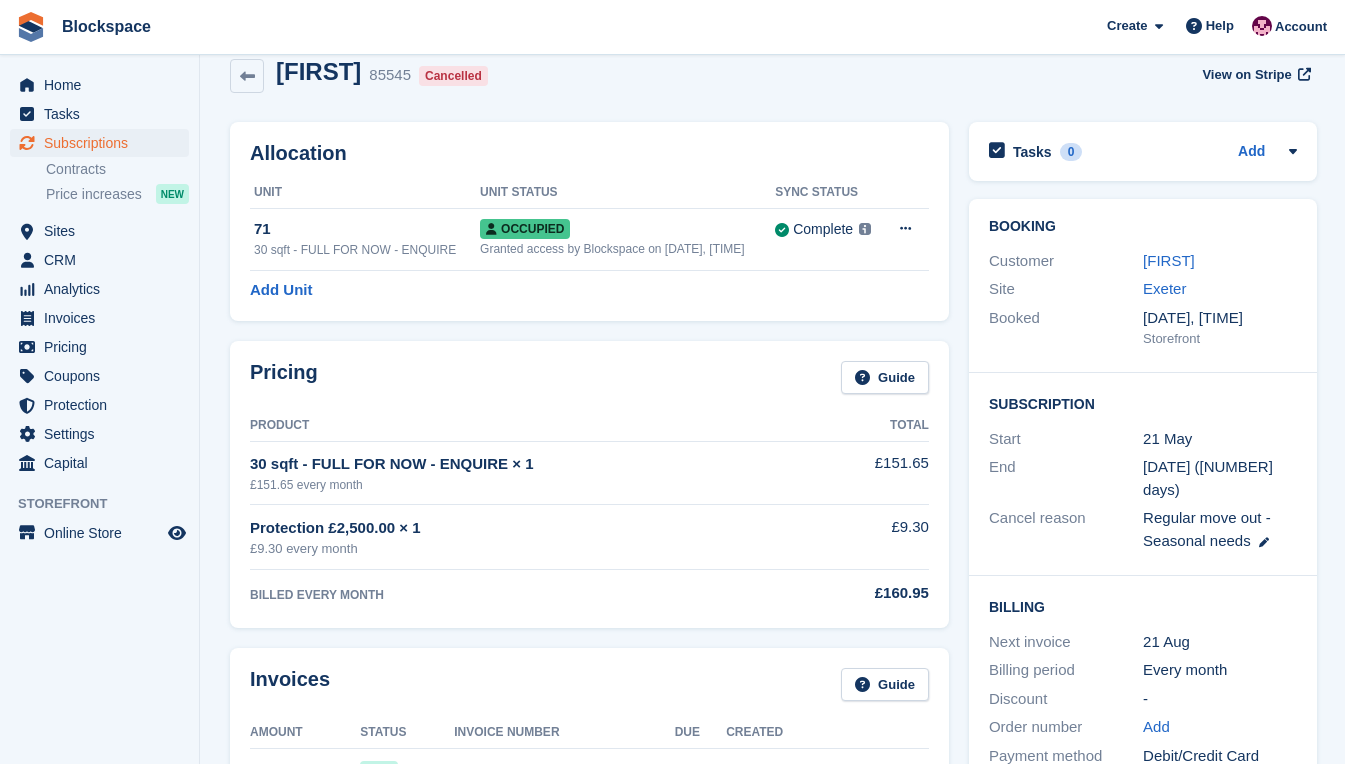 scroll, scrollTop: 0, scrollLeft: 0, axis: both 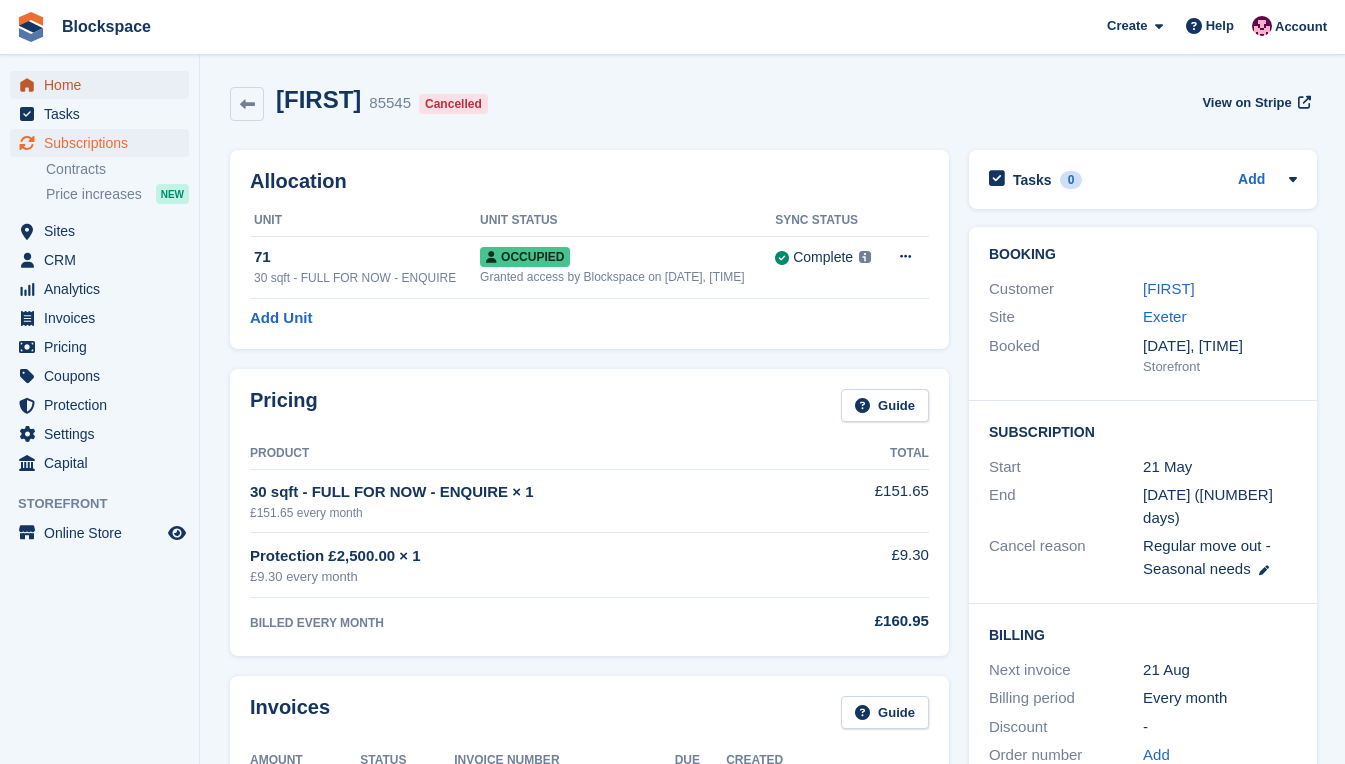 click on "Home" at bounding box center (104, 85) 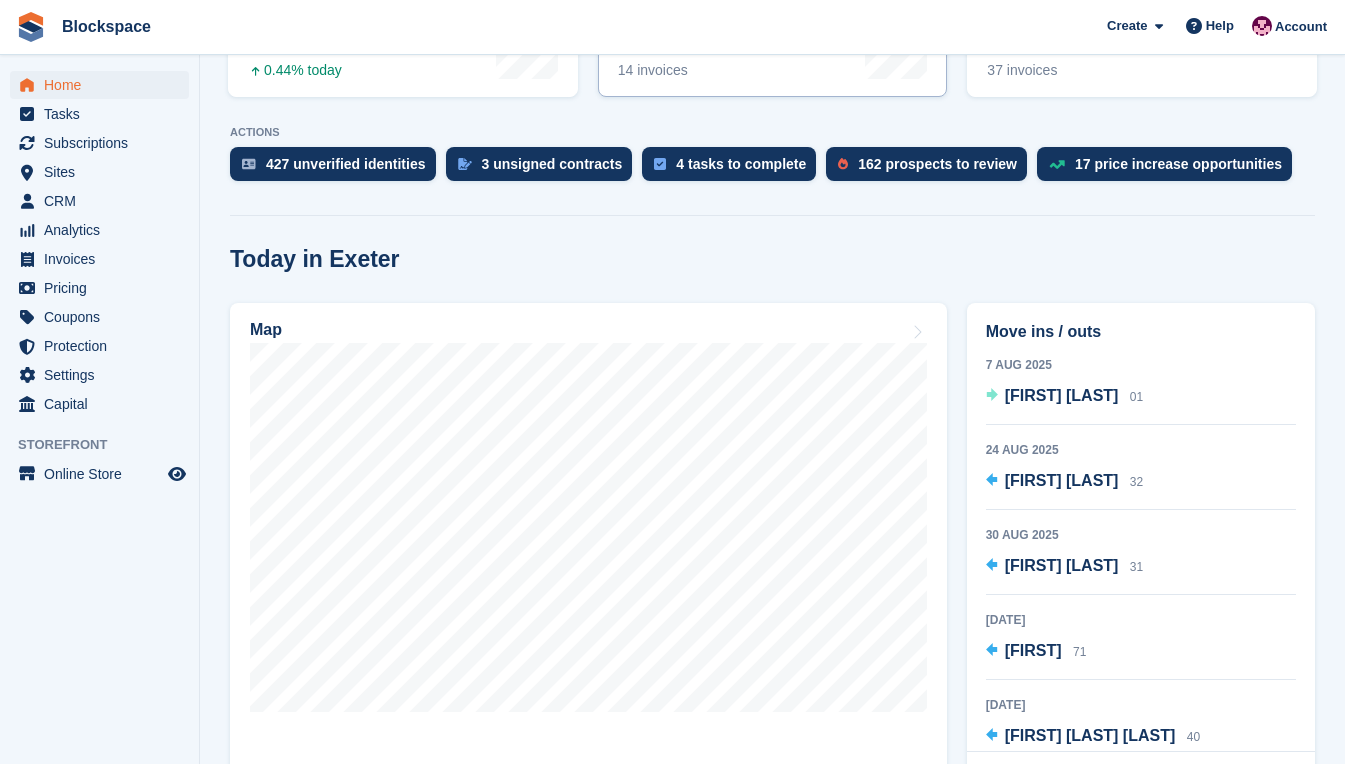 scroll, scrollTop: 100, scrollLeft: 0, axis: vertical 